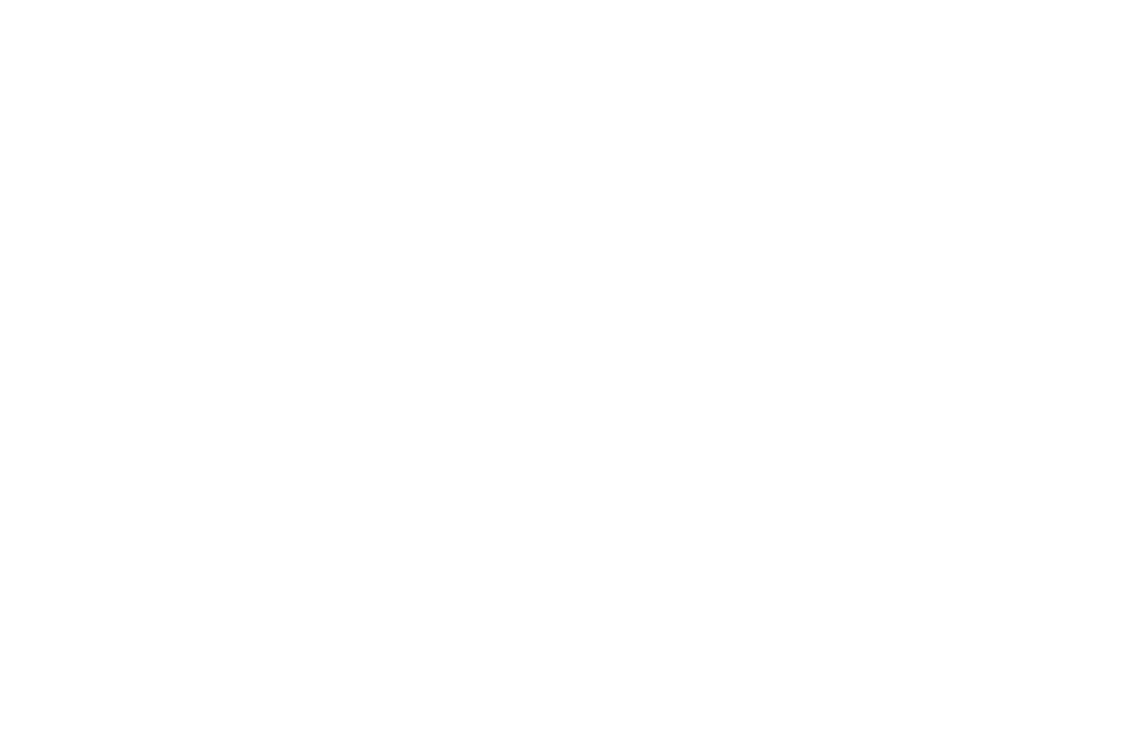 scroll, scrollTop: 0, scrollLeft: 0, axis: both 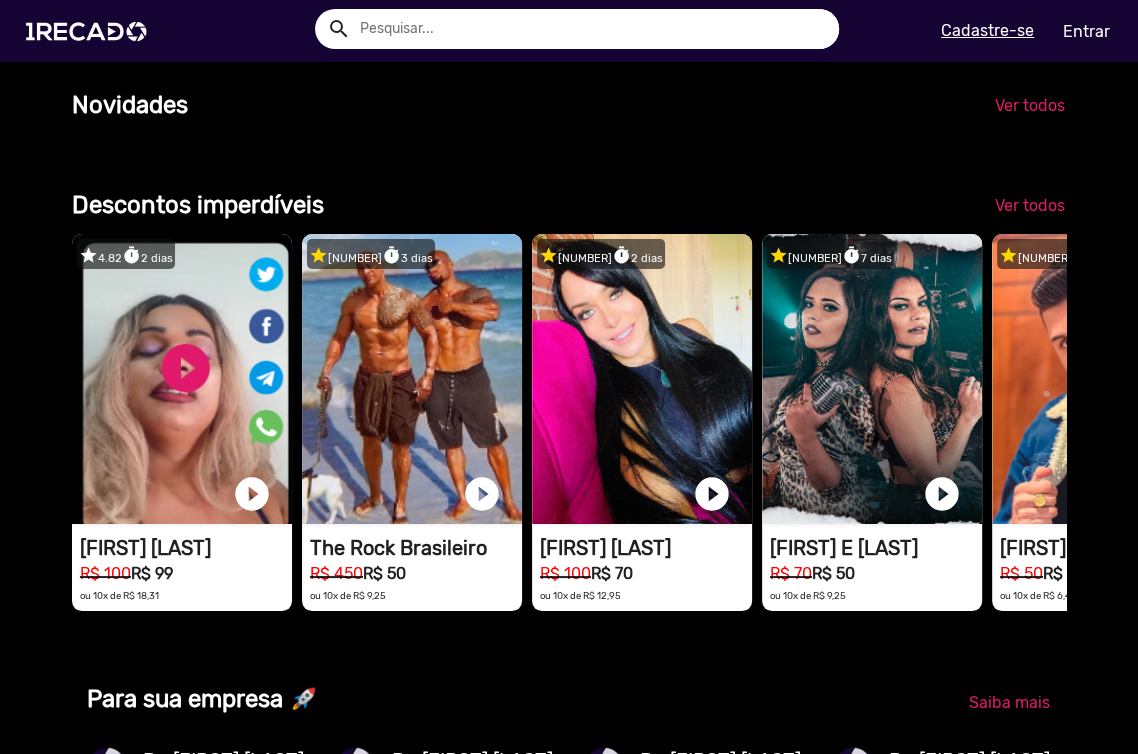 drag, startPoint x: 277, startPoint y: 711, endPoint x: 418, endPoint y: 719, distance: 141.22676 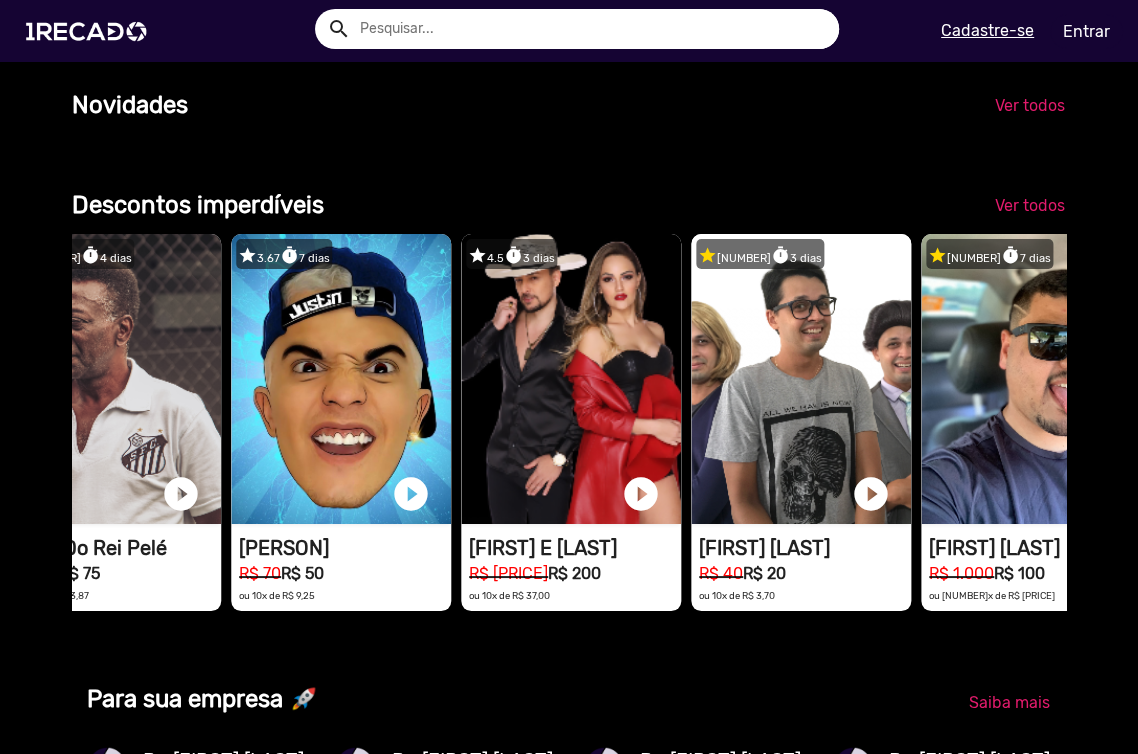 scroll, scrollTop: 0, scrollLeft: 1322, axis: horizontal 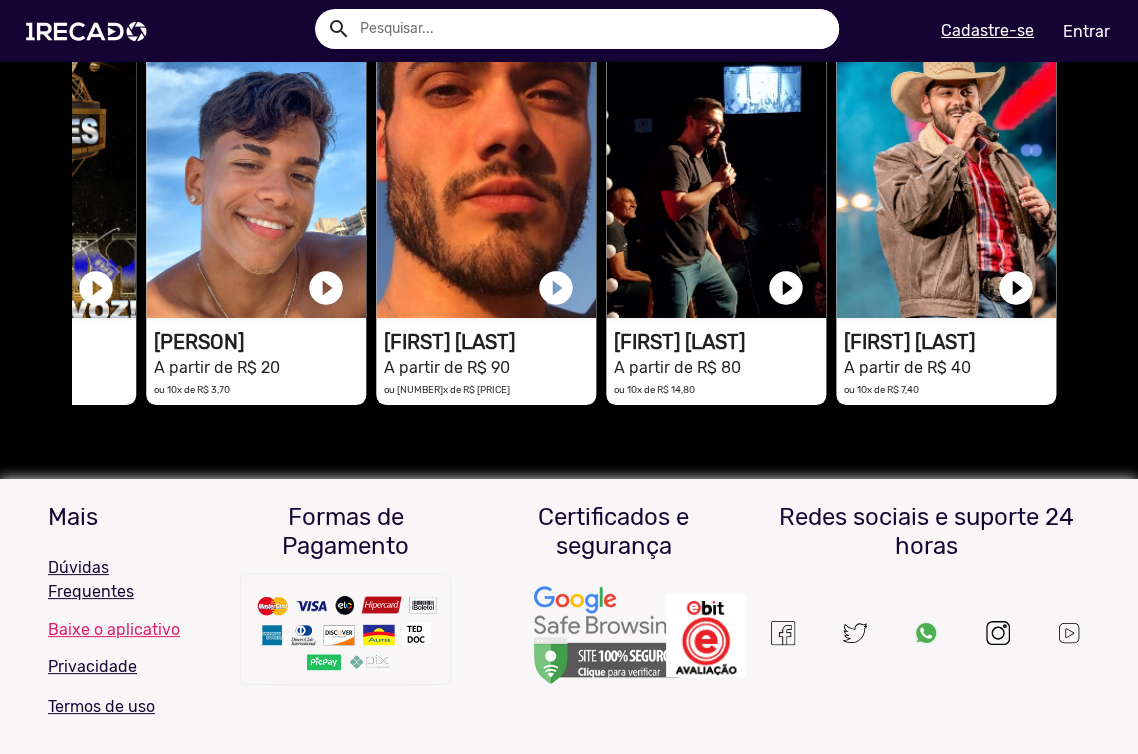 click at bounding box center (592, 29) 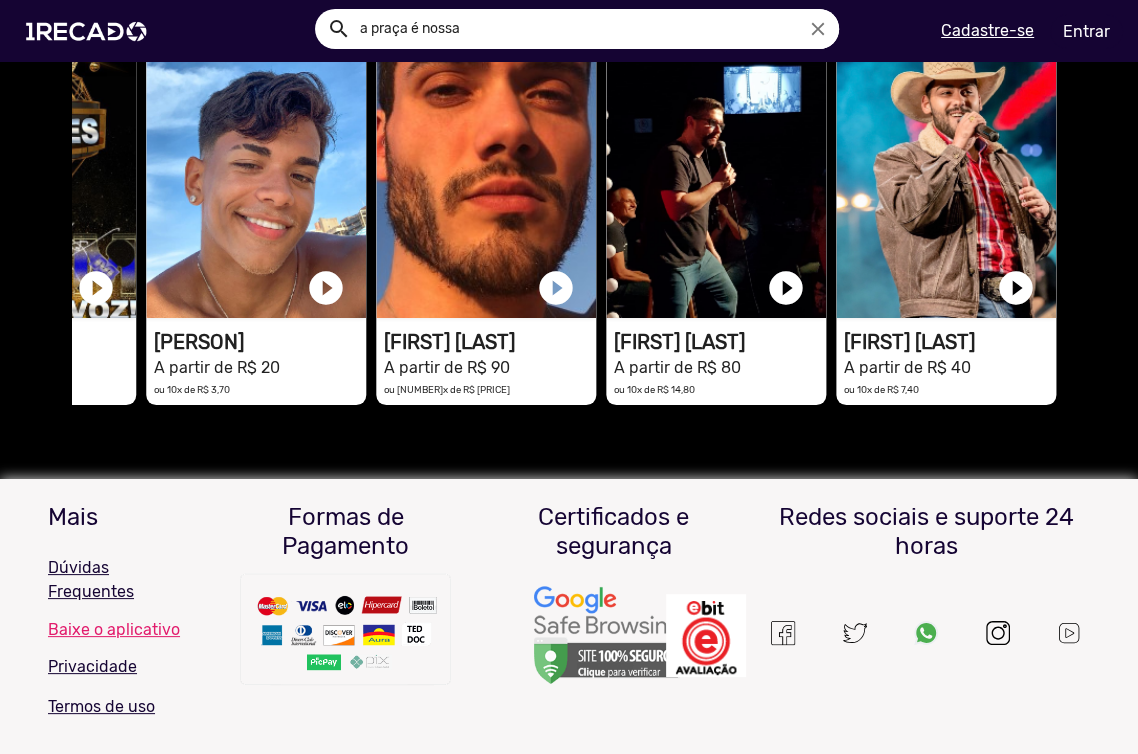 click on "search" at bounding box center (337, 27) 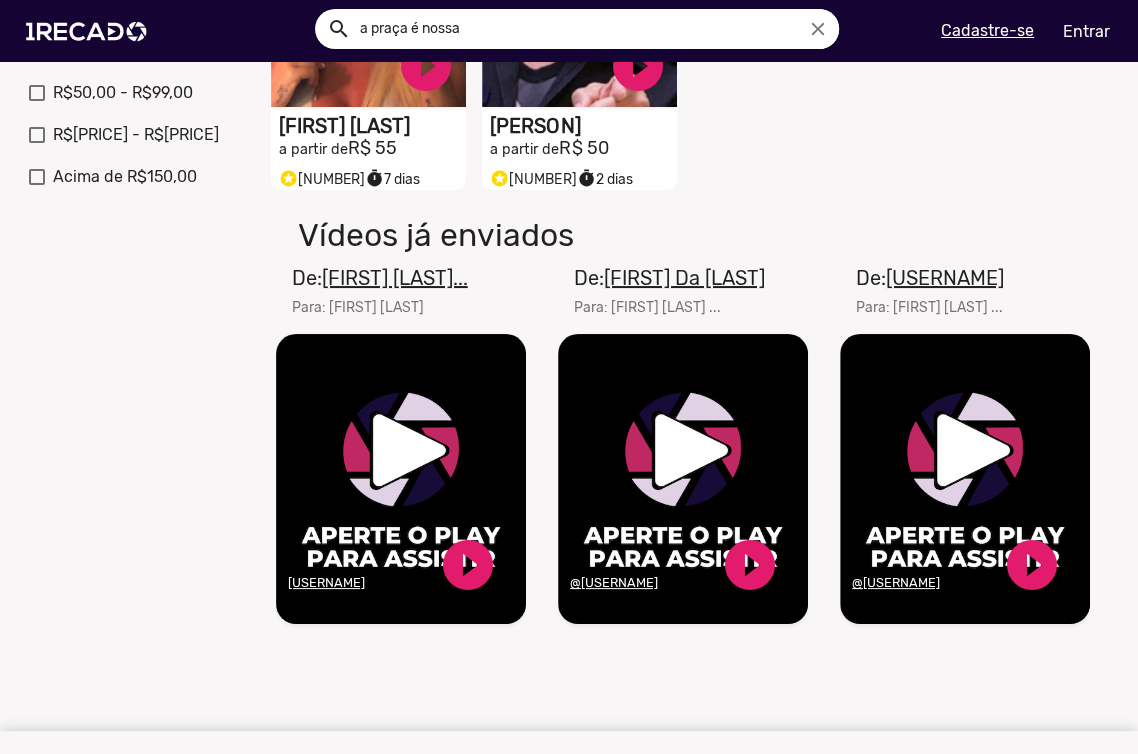 scroll, scrollTop: 111, scrollLeft: 0, axis: vertical 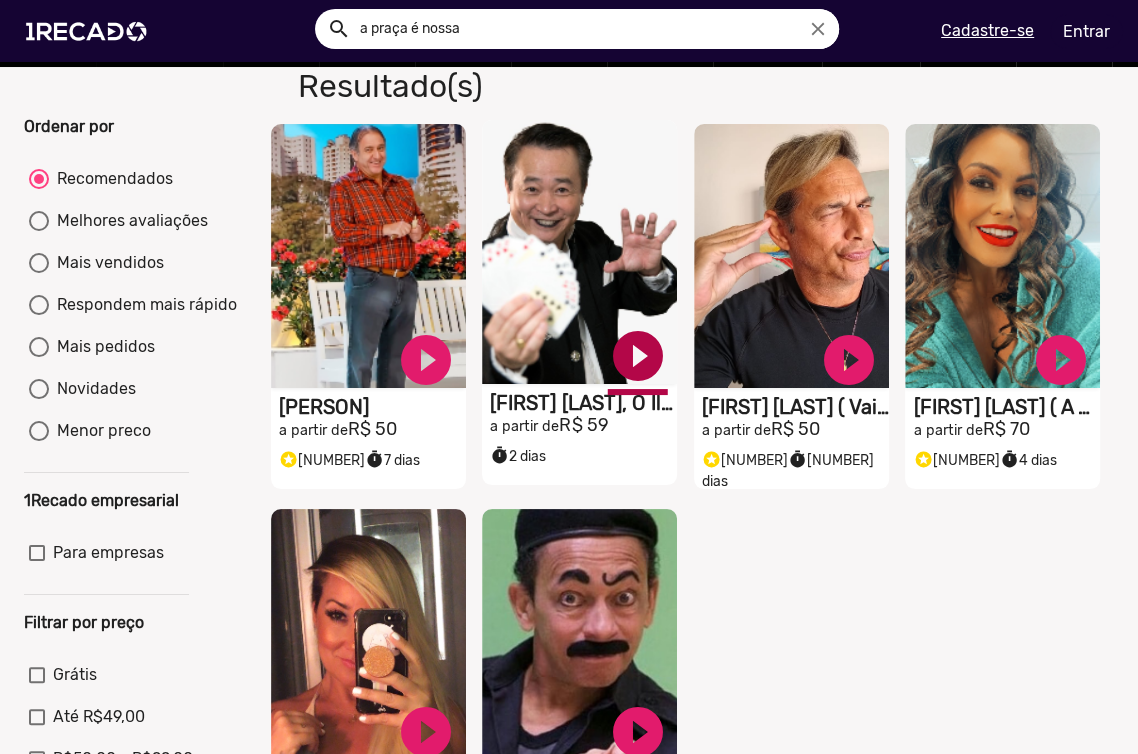 click on "play_circle_filled" at bounding box center [426, 360] 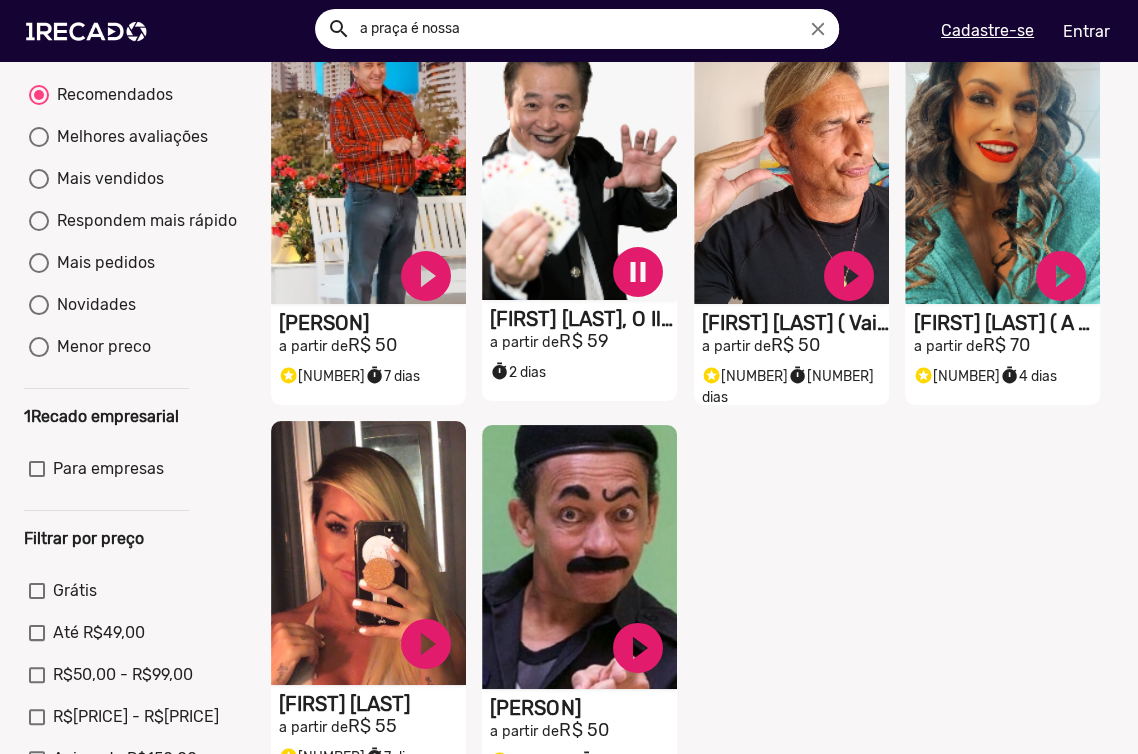 scroll, scrollTop: 0, scrollLeft: 0, axis: both 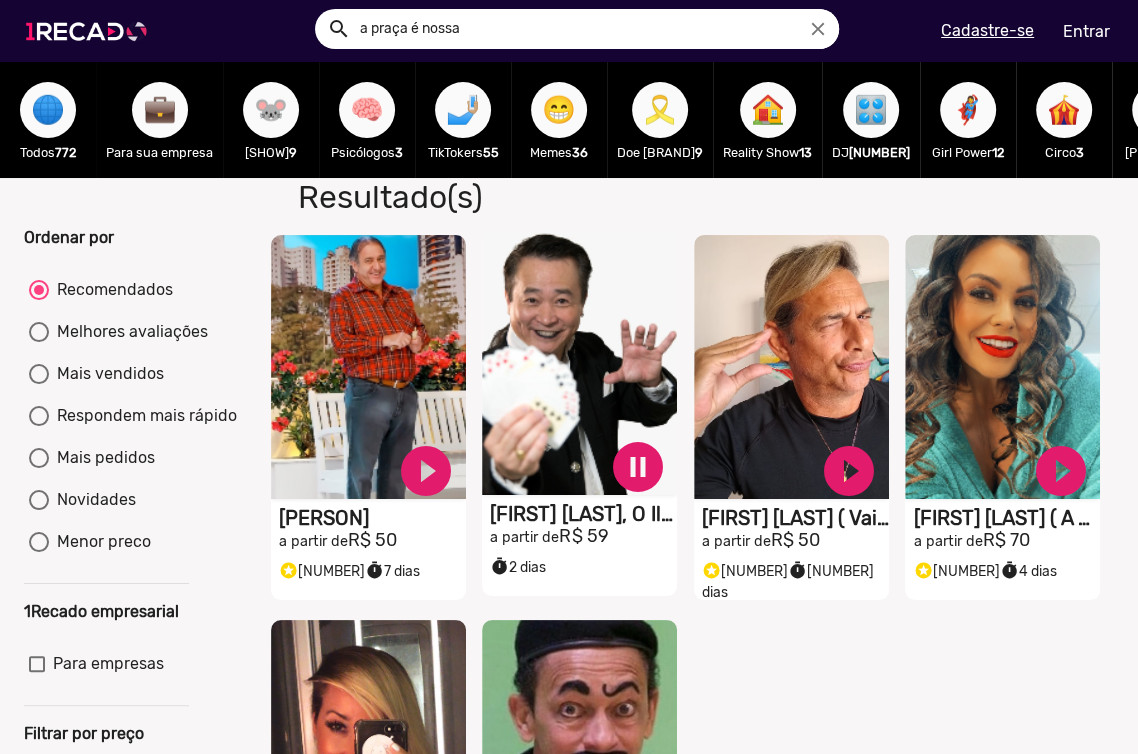 click at bounding box center [90, 31] 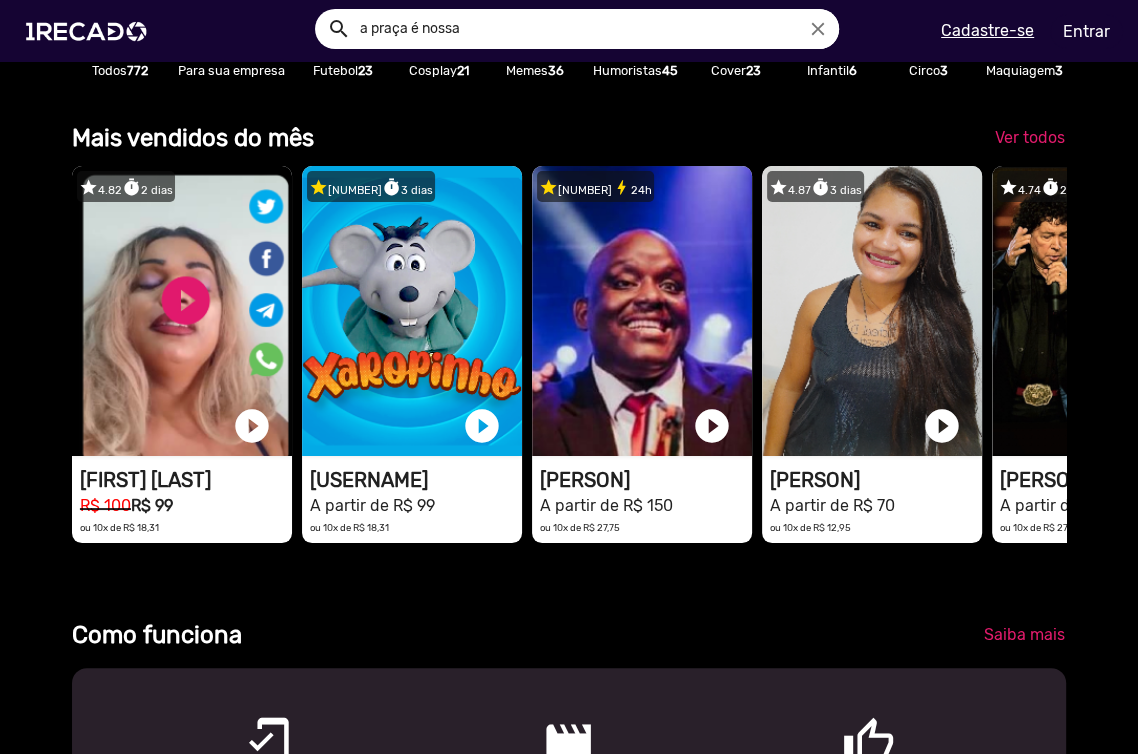 scroll, scrollTop: 666, scrollLeft: 0, axis: vertical 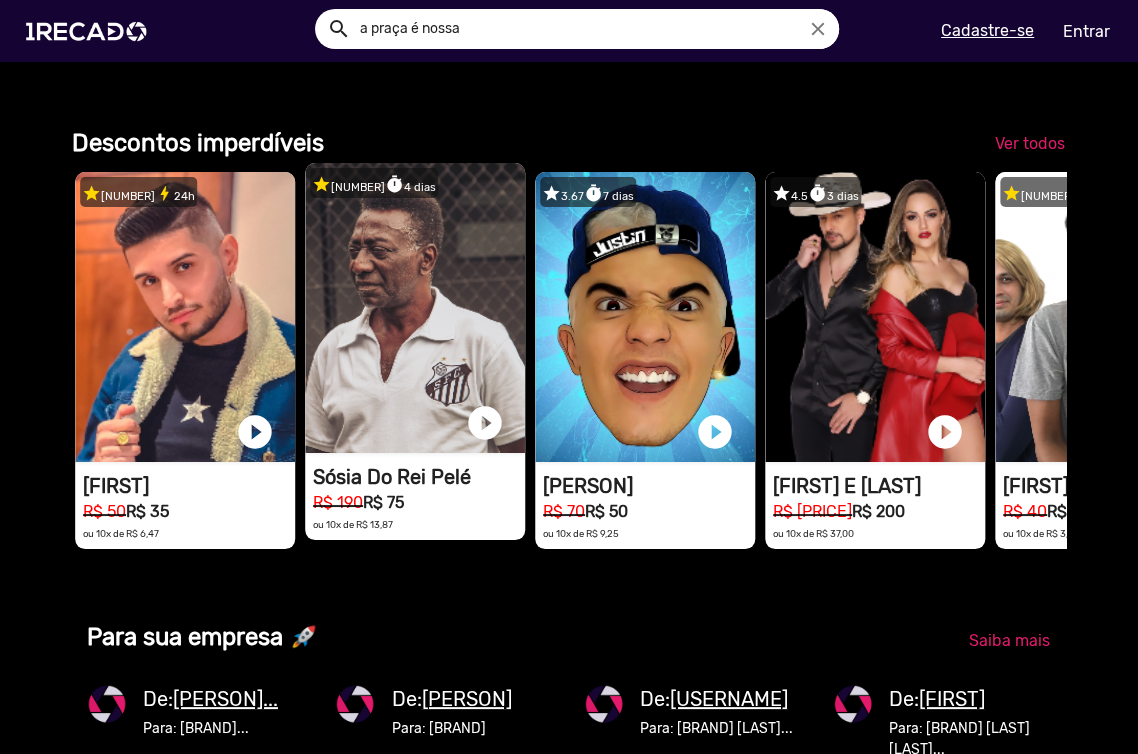 click on "1RECADO vídeos dedicados para fãs e empresas" at bounding box center [-1124, -578] 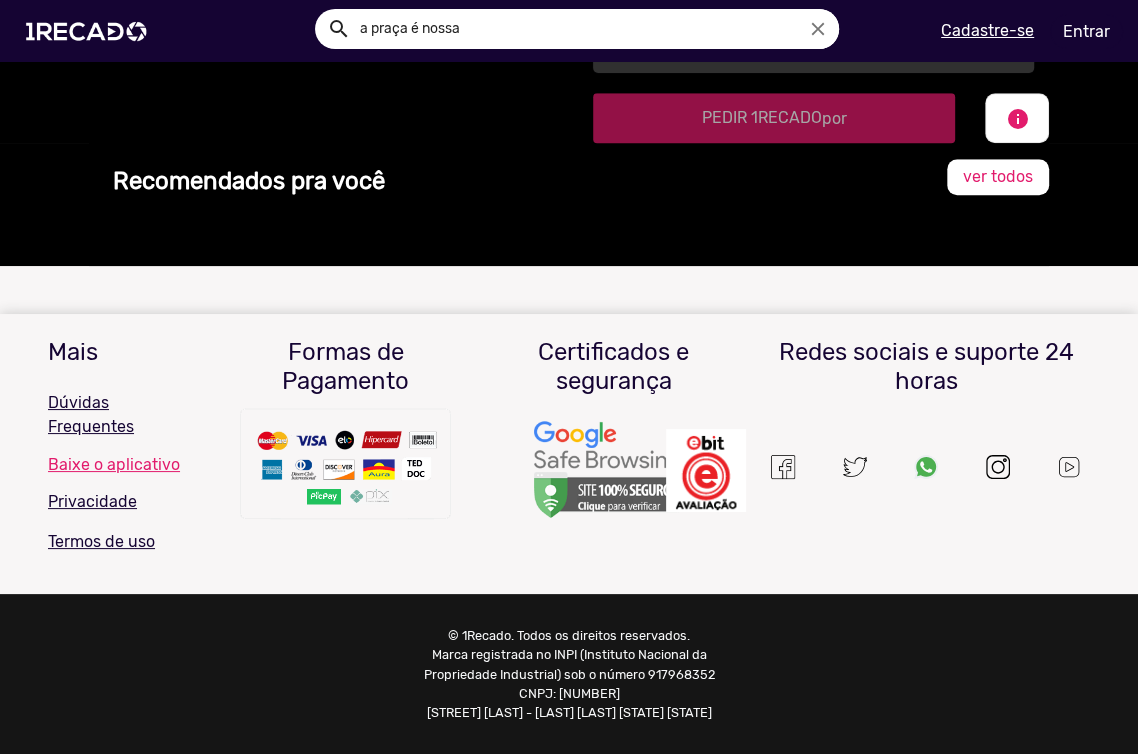 scroll, scrollTop: 0, scrollLeft: 0, axis: both 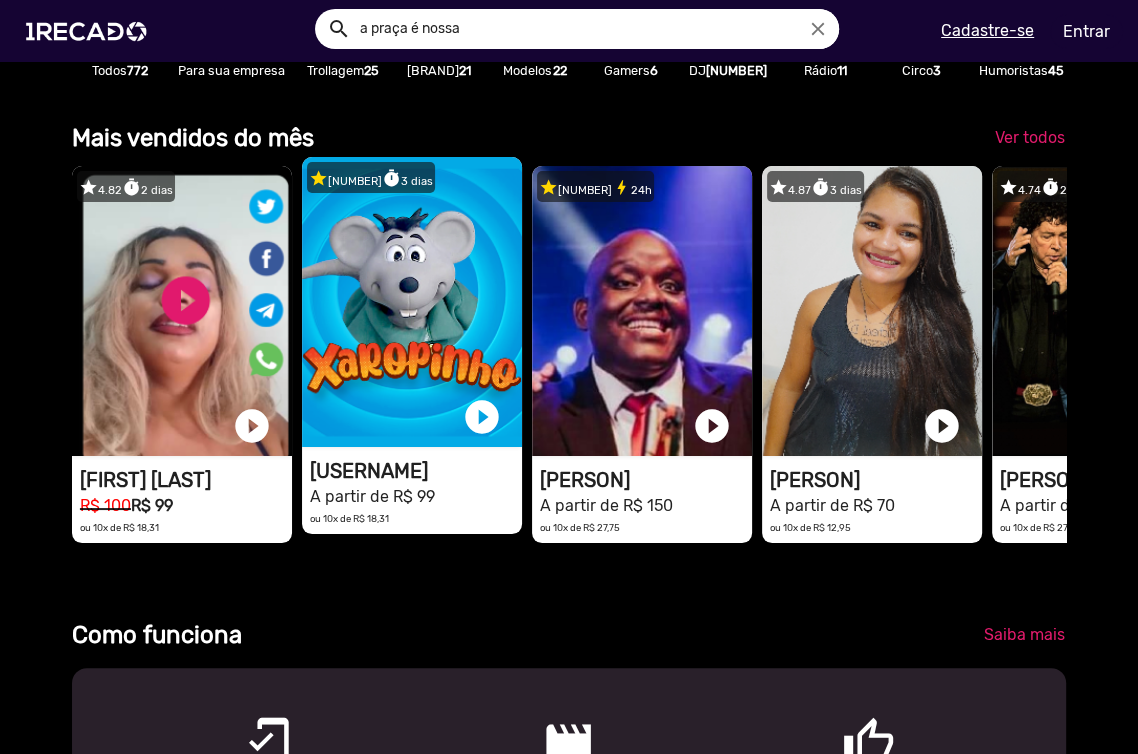 click on "1RECADO vídeos dedicados para fãs e empresas" at bounding box center (182, 311) 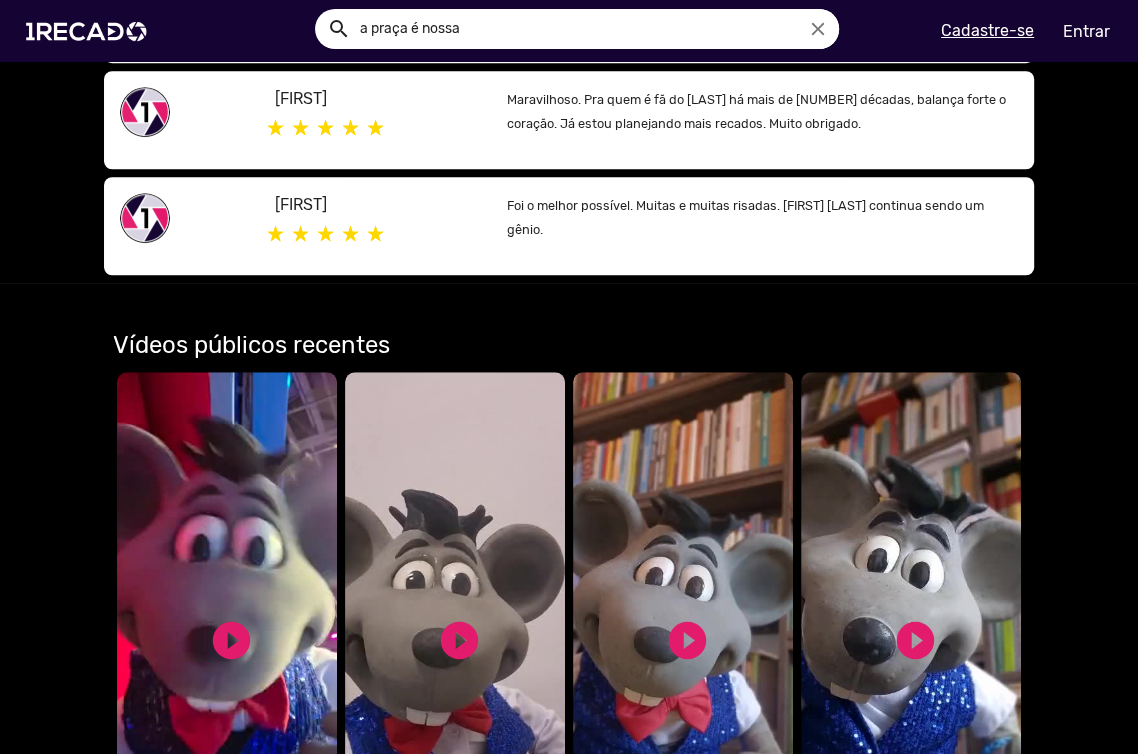 scroll, scrollTop: 0, scrollLeft: 0, axis: both 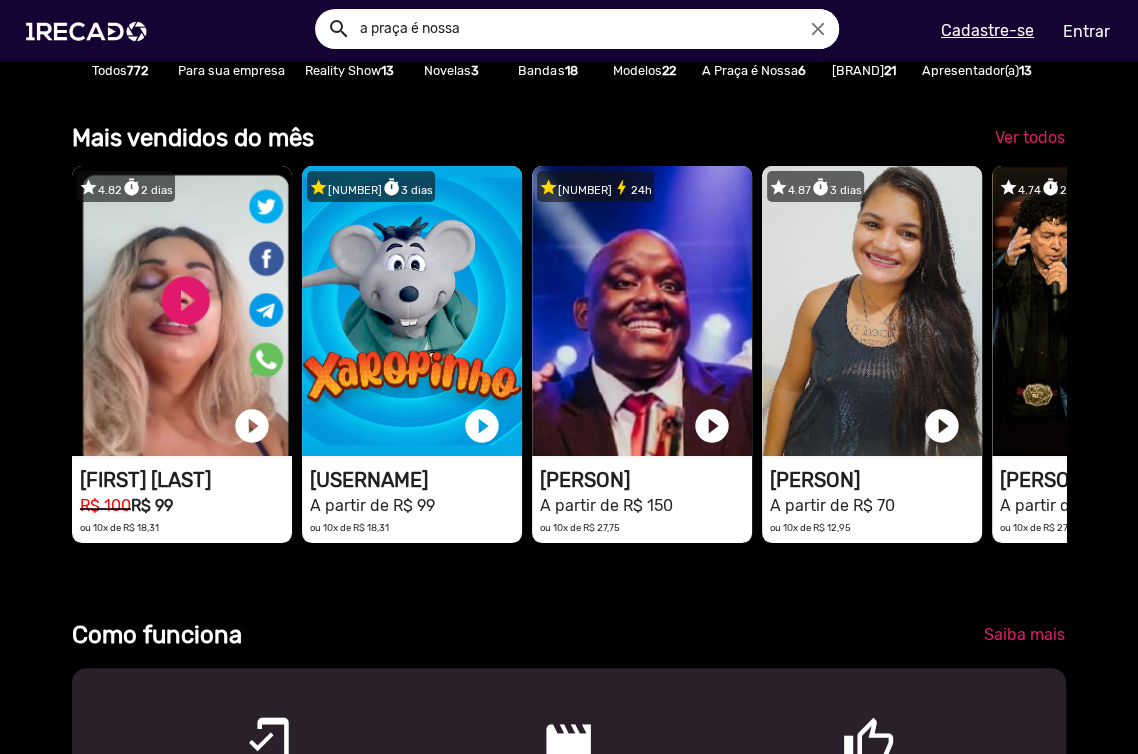 click on "search  a praça é nossa close  help_outline  search  menu" at bounding box center [292, 31] 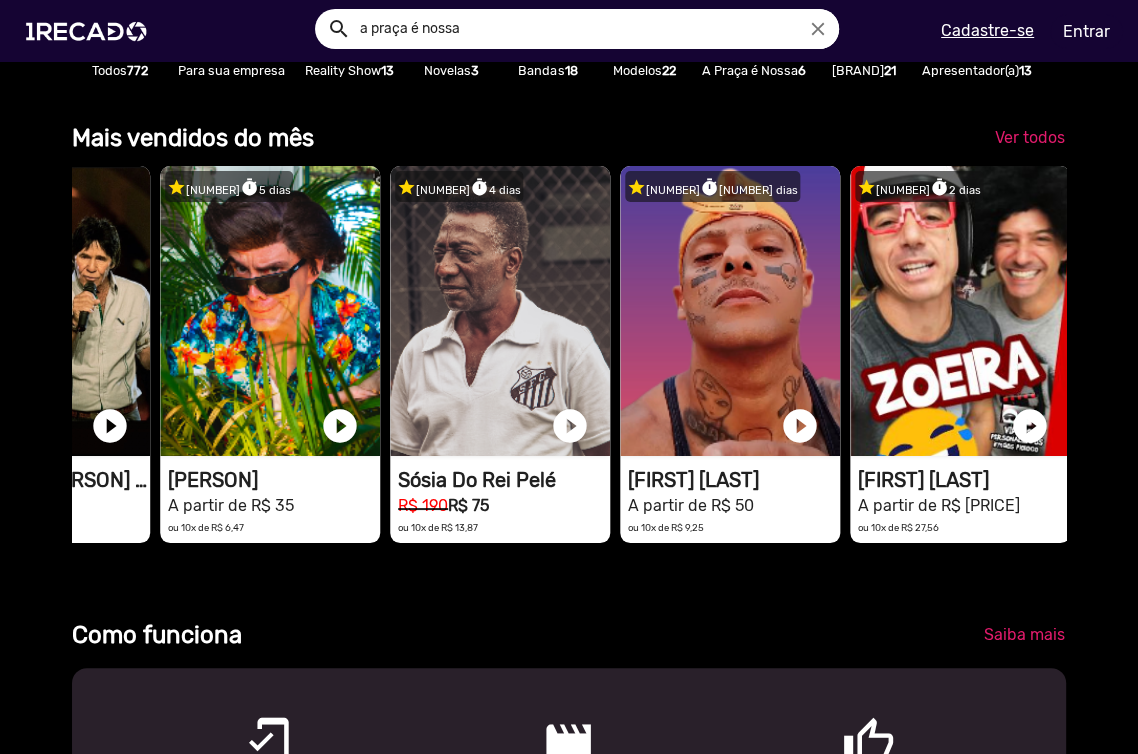 scroll, scrollTop: 0, scrollLeft: 1322, axis: horizontal 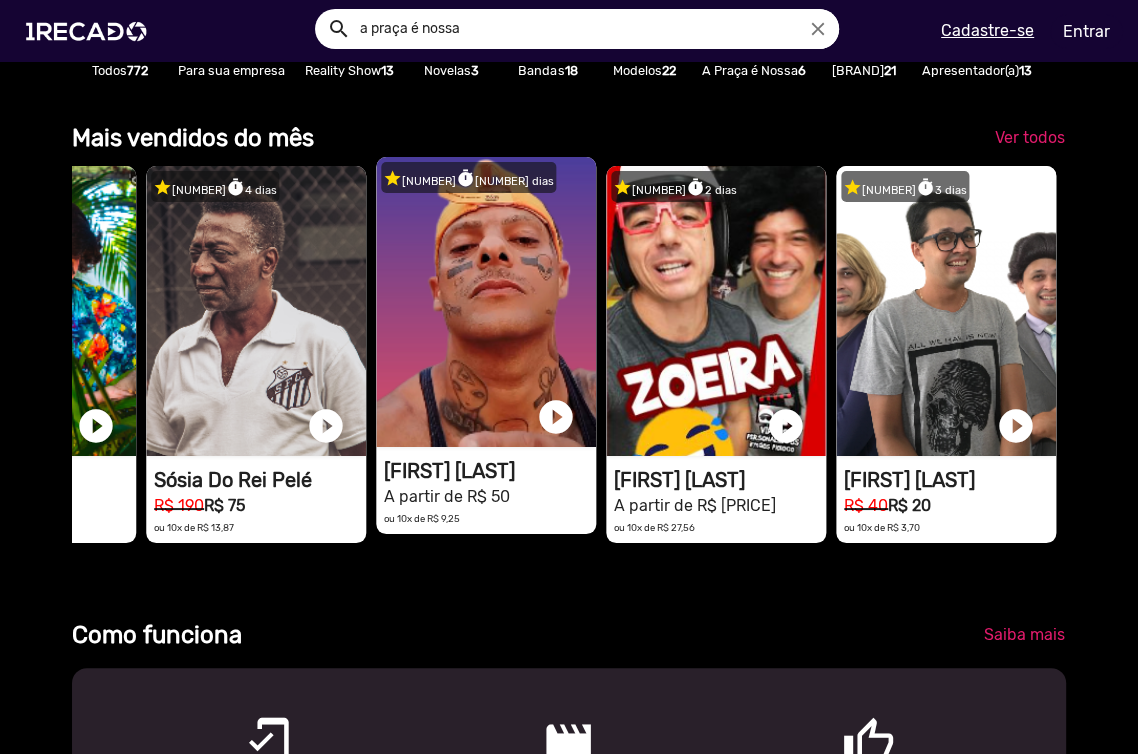 click on "1RECADO vídeos dedicados para fãs e empresas" at bounding box center [-1124, 311] 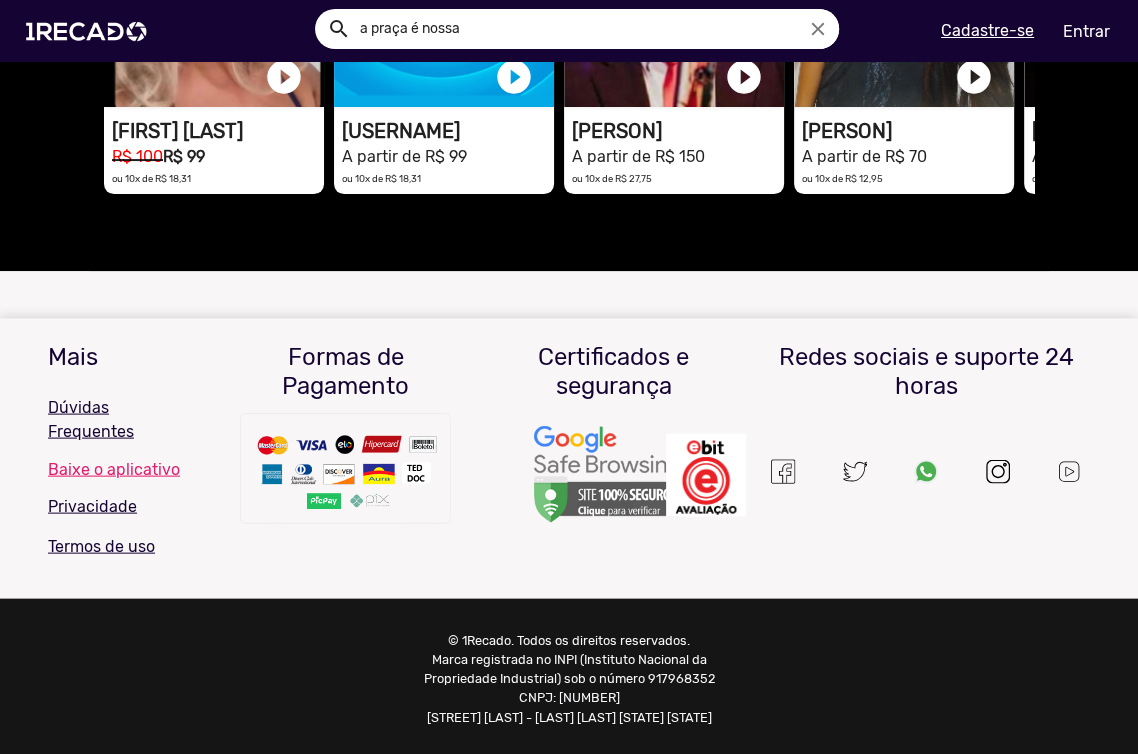 scroll, scrollTop: 2444, scrollLeft: 0, axis: vertical 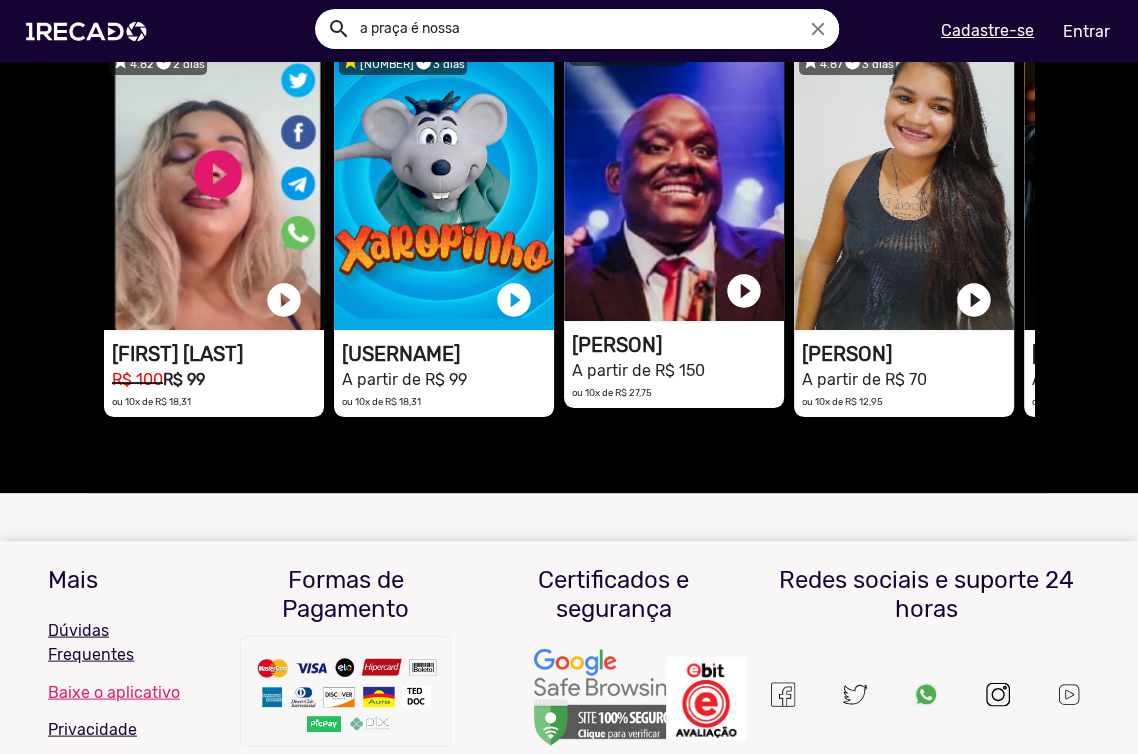click on "1RECADO vídeos dedicados para fãs e empresas" at bounding box center (214, 185) 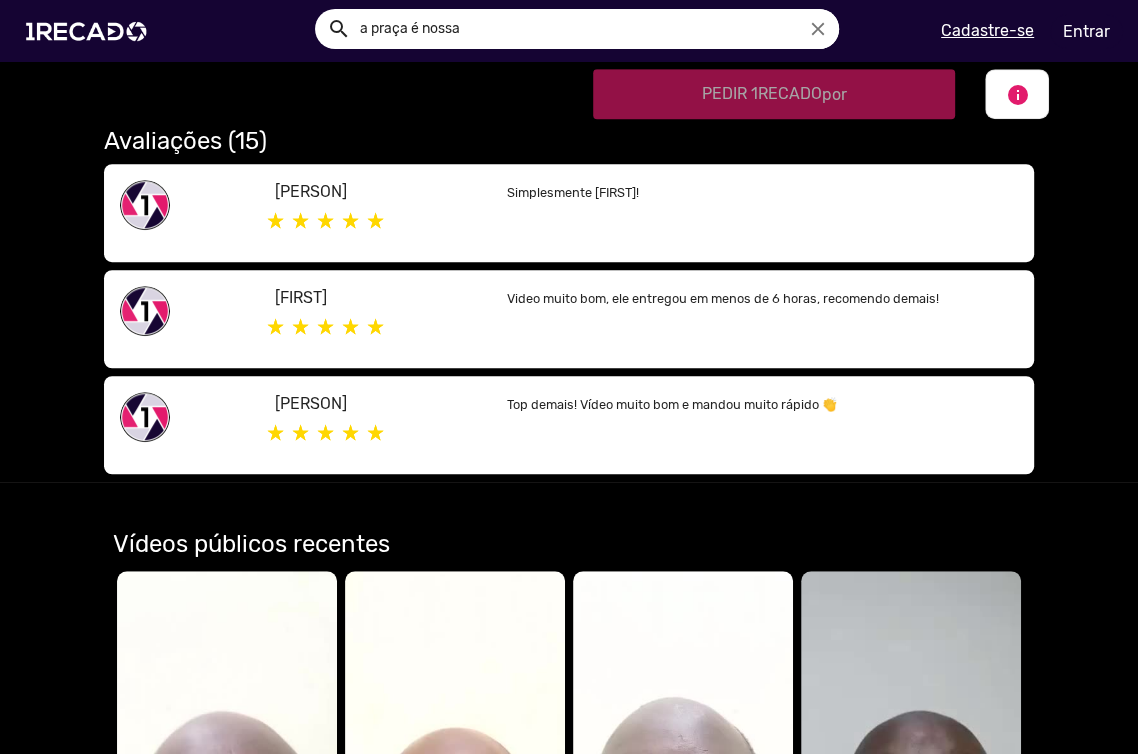 scroll, scrollTop: 1222, scrollLeft: 0, axis: vertical 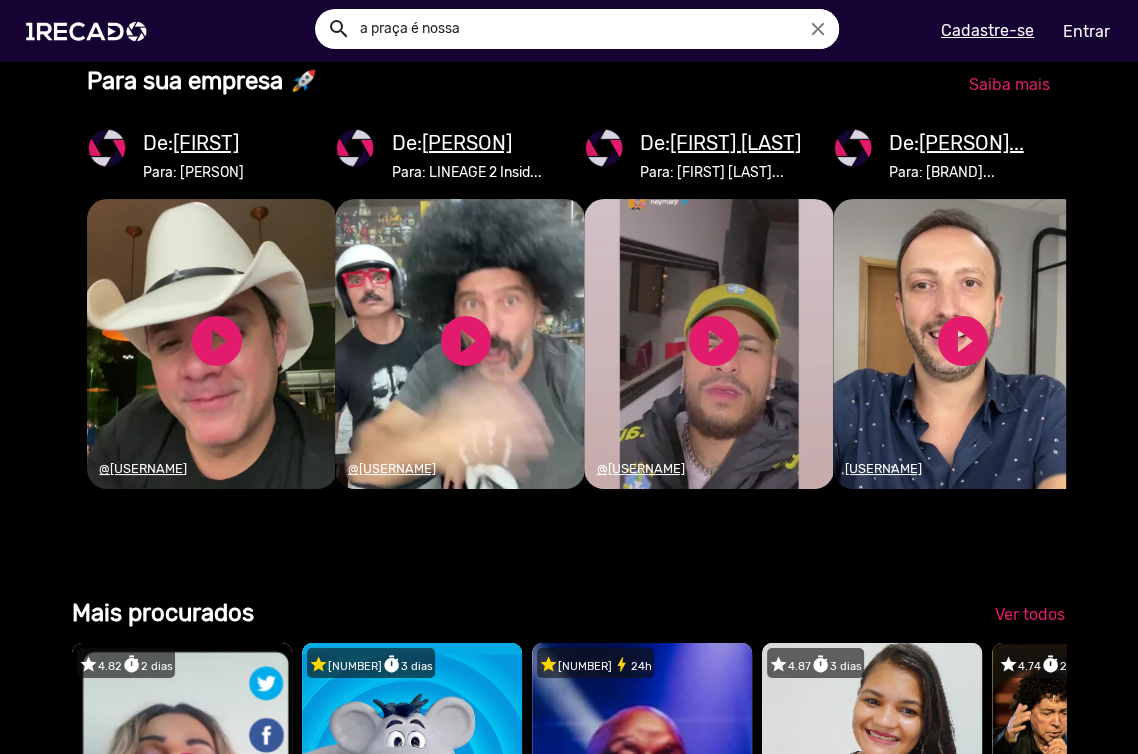 click on "@[USERNAME]" at bounding box center (641, 468) 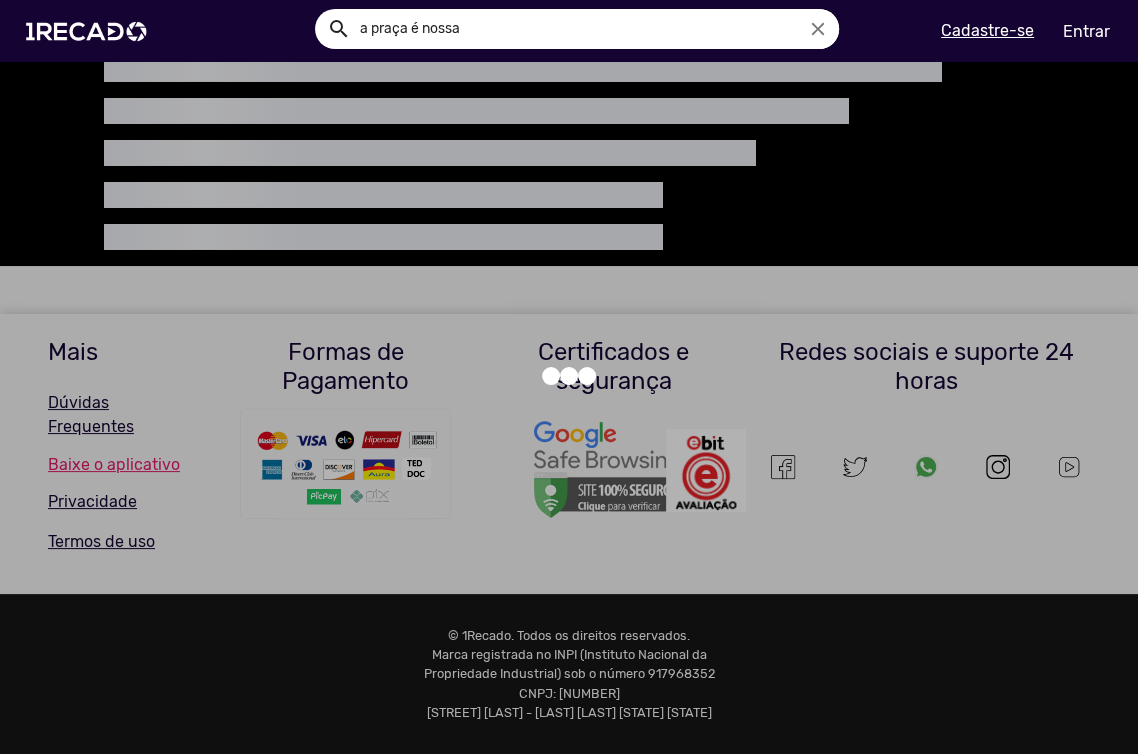 scroll, scrollTop: 0, scrollLeft: 0, axis: both 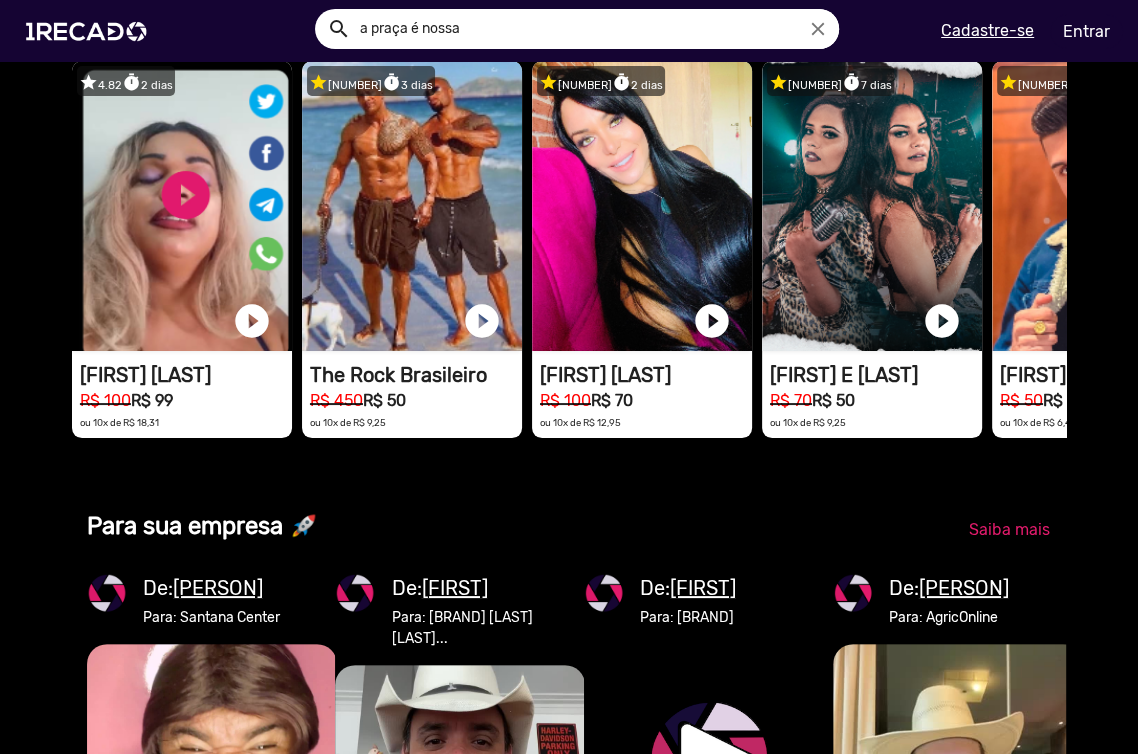 drag, startPoint x: 551, startPoint y: 12, endPoint x: 20, endPoint y: 89, distance: 536.55383 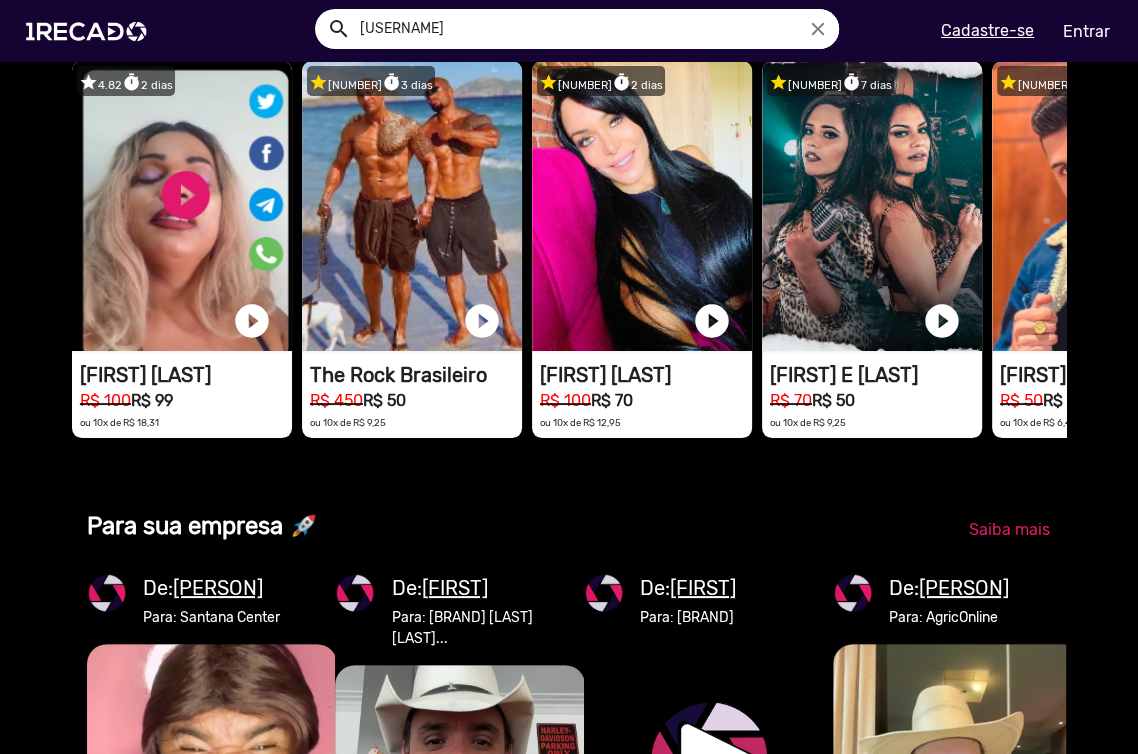 type on "[USERNAME]" 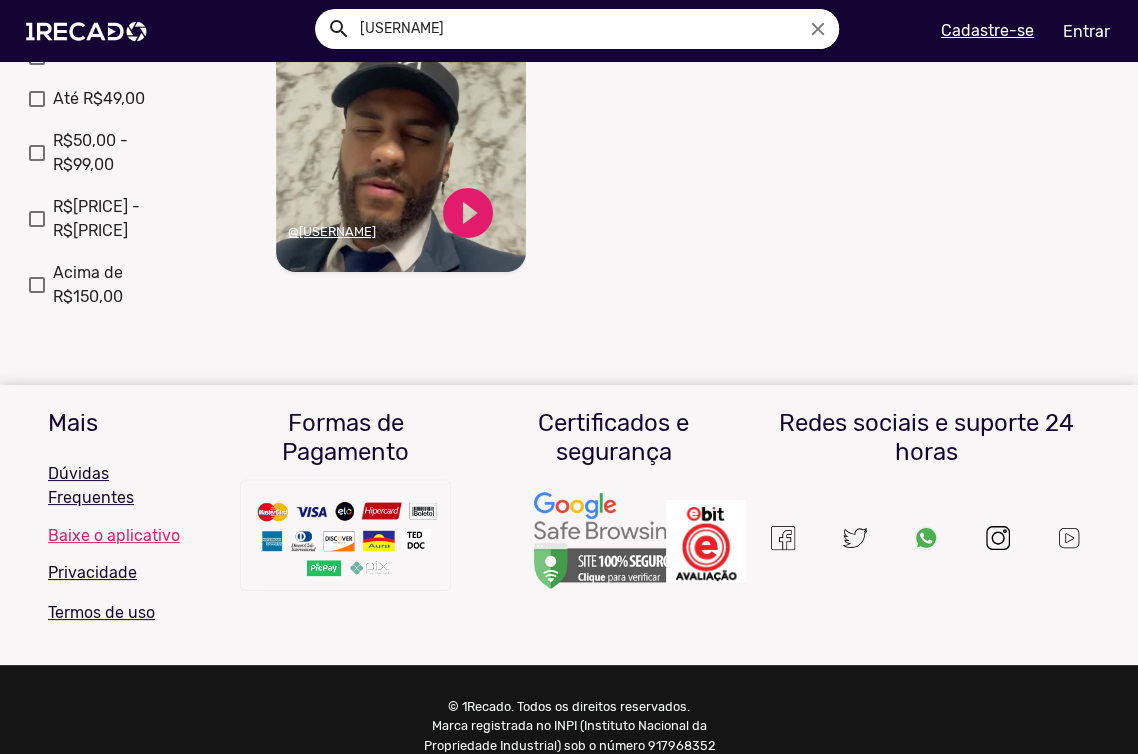scroll, scrollTop: 444, scrollLeft: 0, axis: vertical 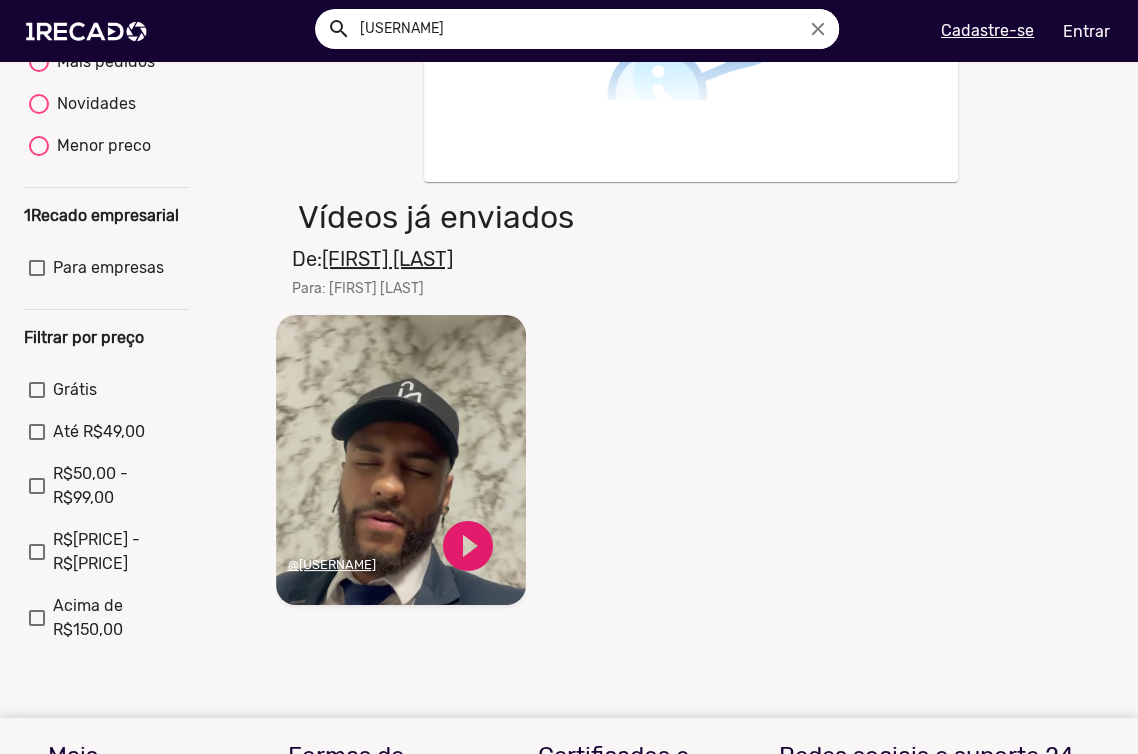 click on "[FIRST] [LAST]" 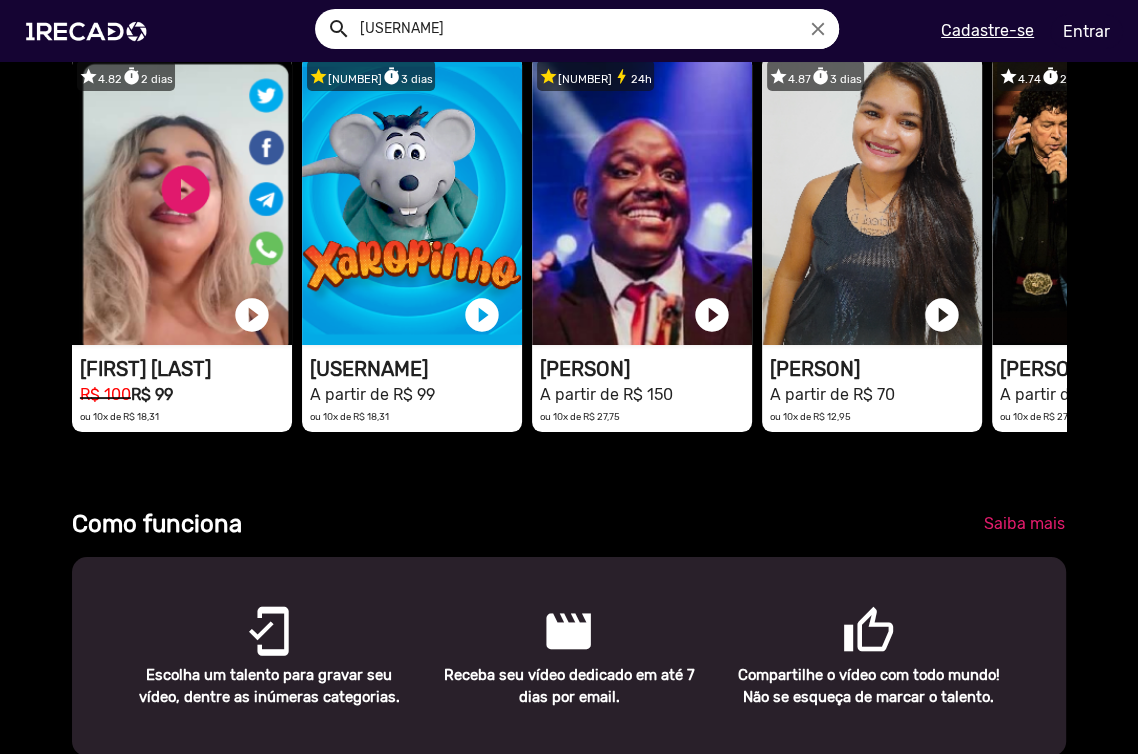 scroll, scrollTop: 1222, scrollLeft: 0, axis: vertical 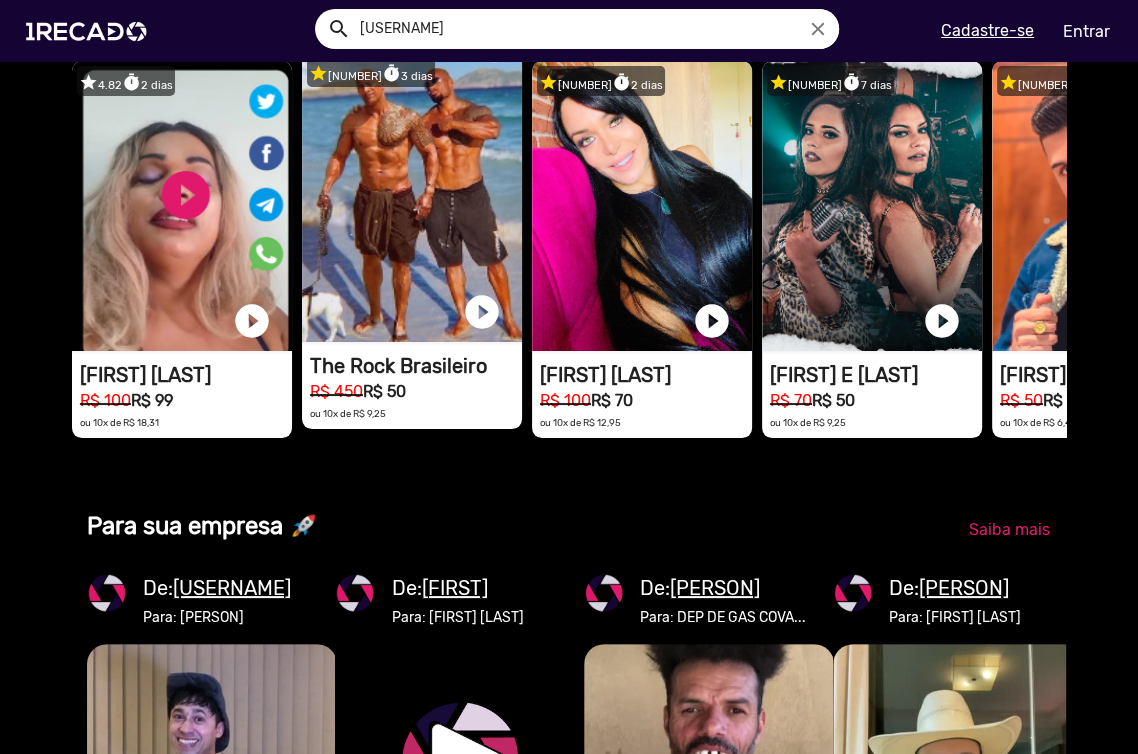 click on "1RECADO vídeos dedicados para fãs e empresas" at bounding box center (182, -689) 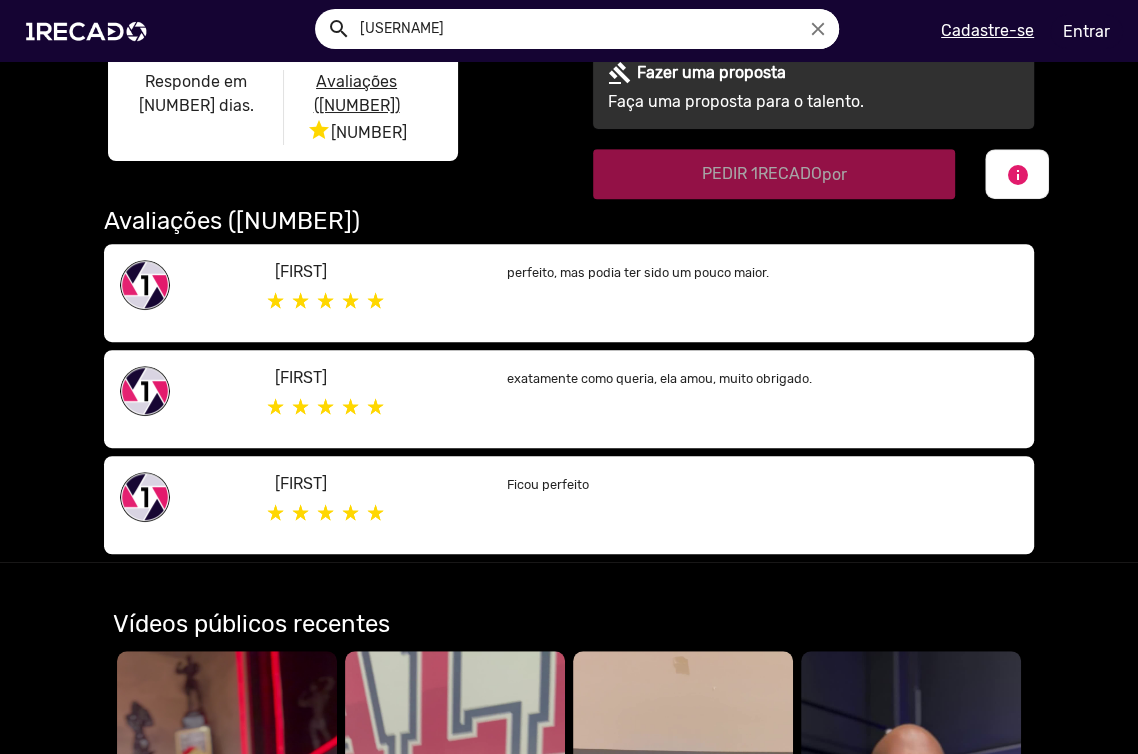 scroll, scrollTop: 1333, scrollLeft: 0, axis: vertical 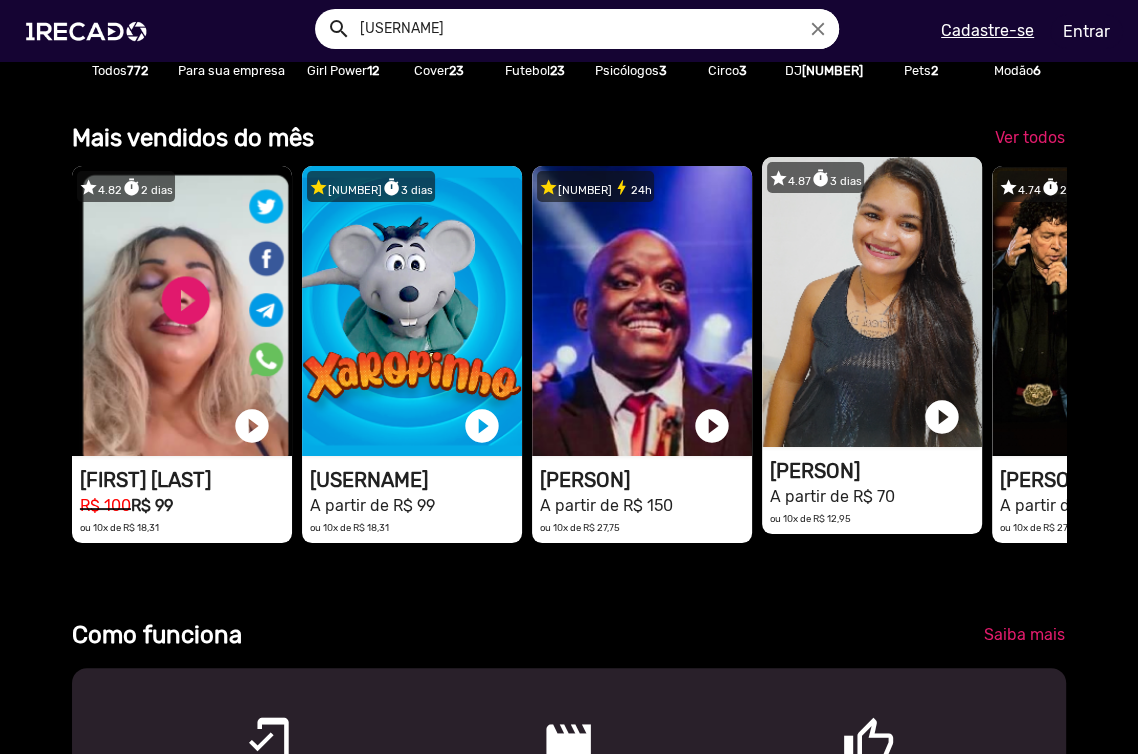 click on "1RECADO vídeos dedicados para fãs e empresas" at bounding box center (182, 311) 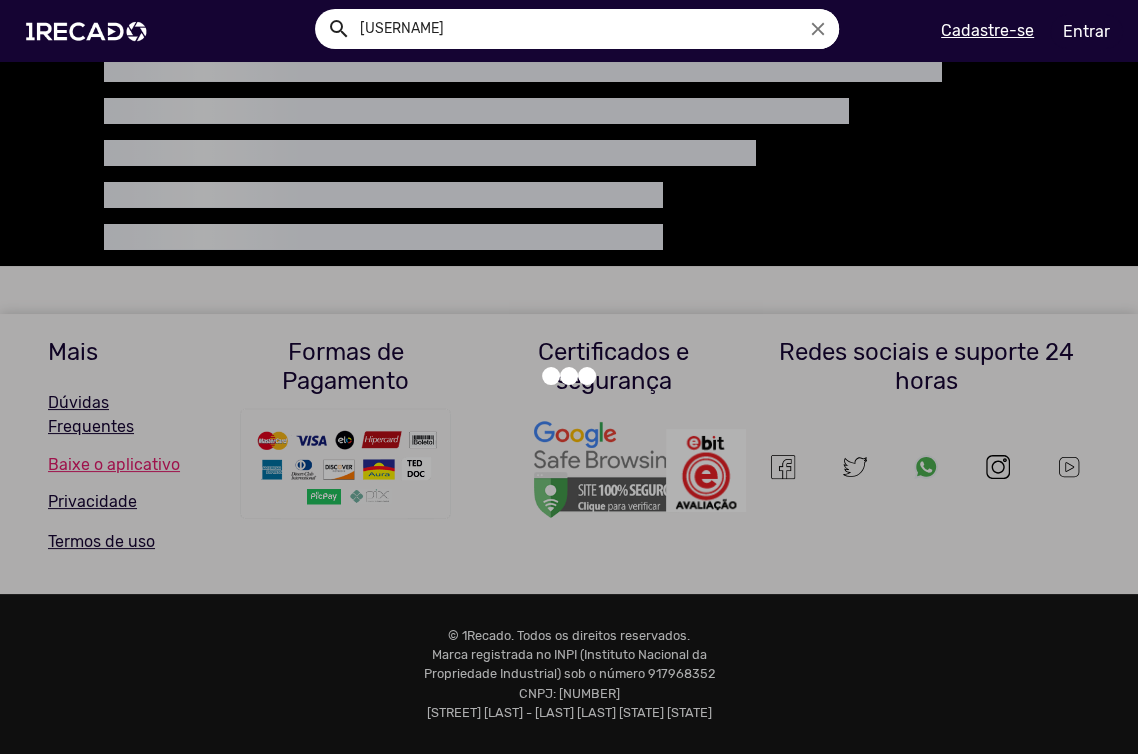 scroll, scrollTop: 0, scrollLeft: 0, axis: both 